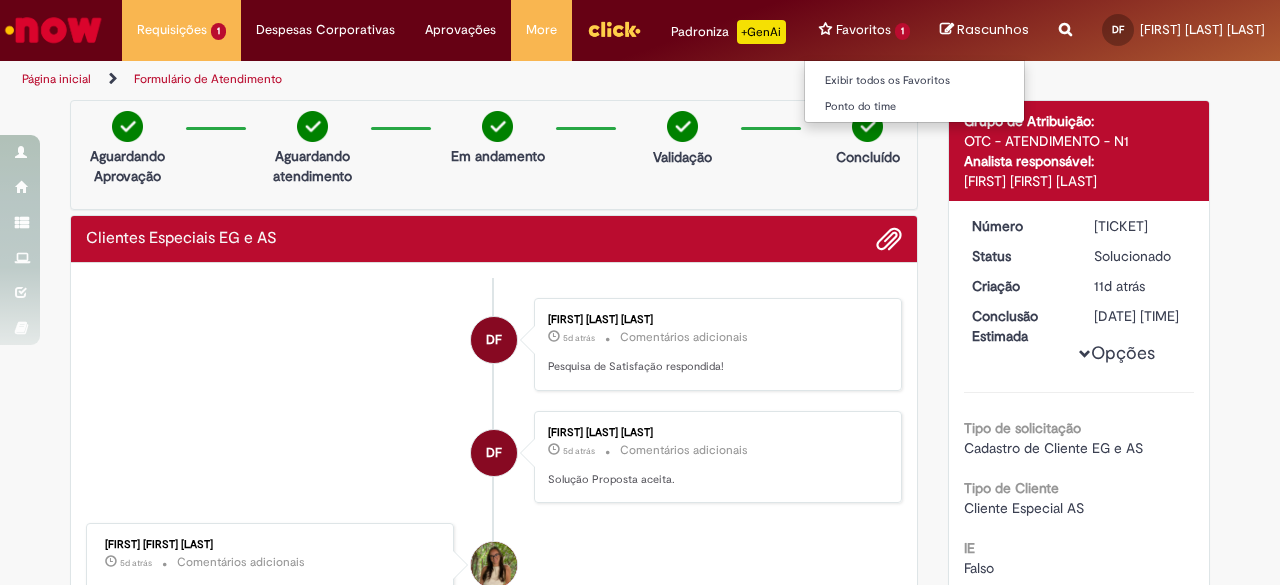 scroll, scrollTop: 0, scrollLeft: 0, axis: both 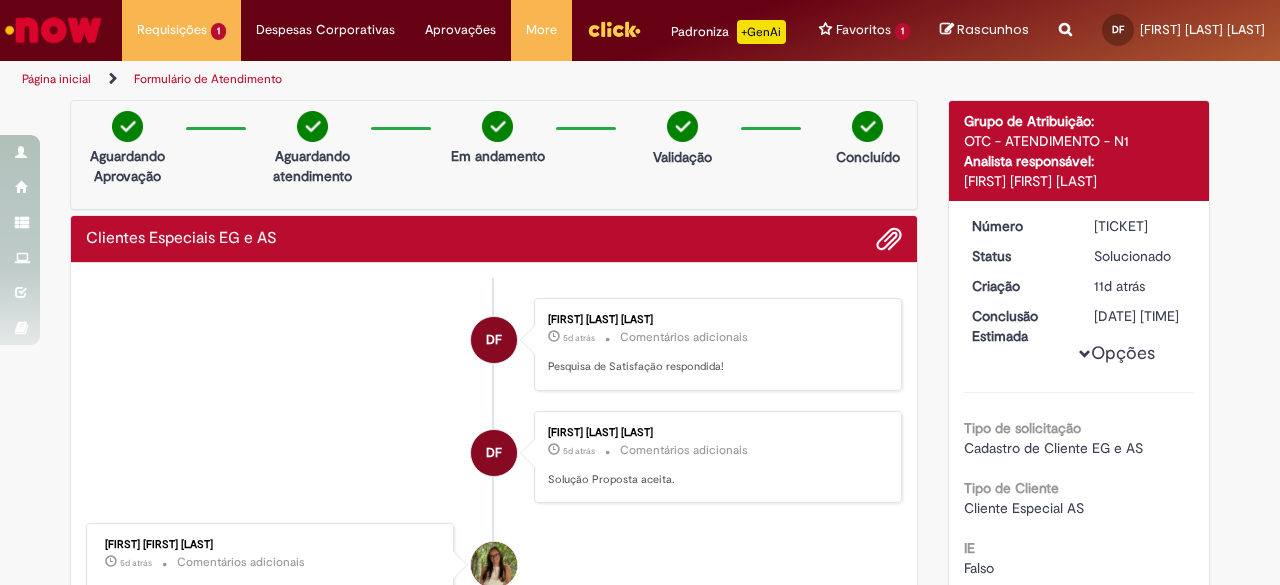 click at bounding box center [53, 30] 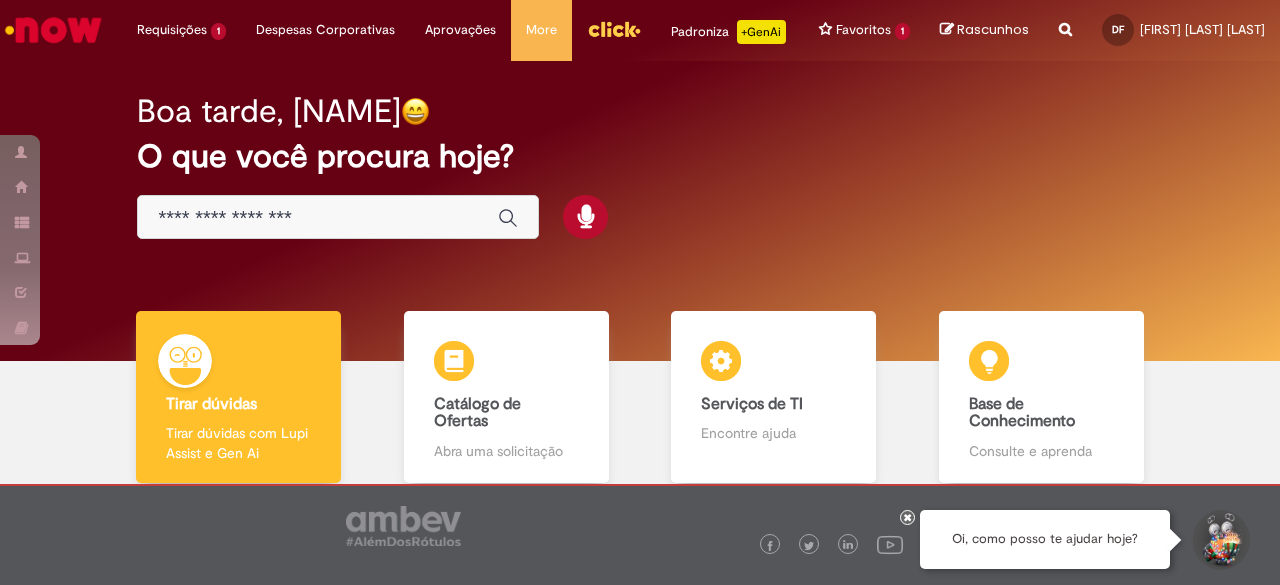 scroll, scrollTop: 0, scrollLeft: 0, axis: both 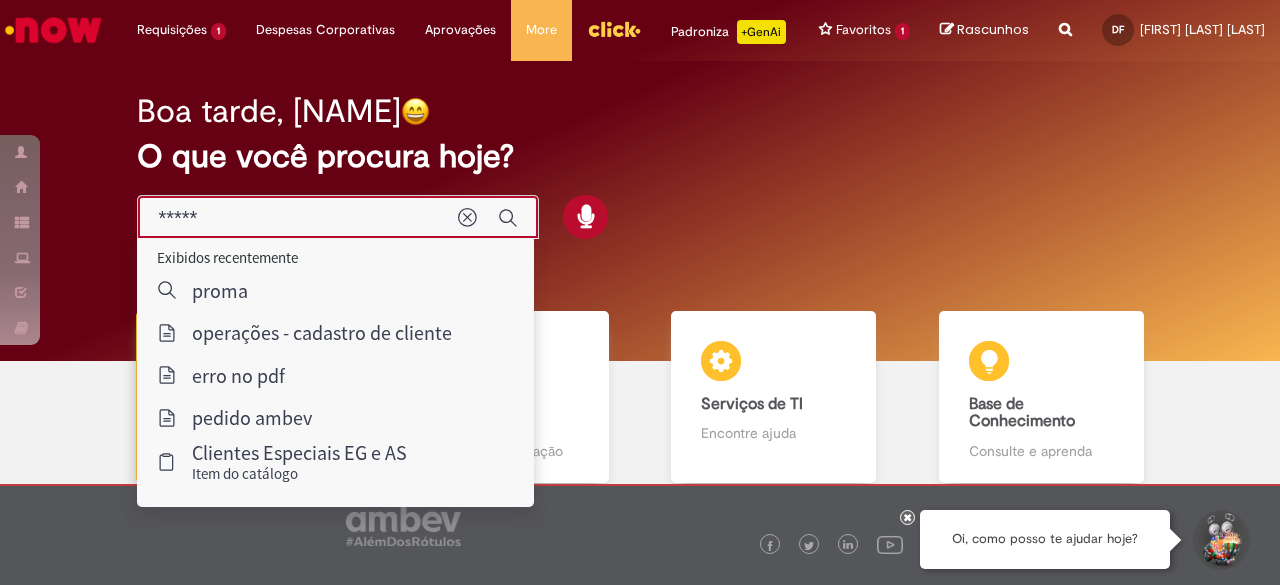 type on "******" 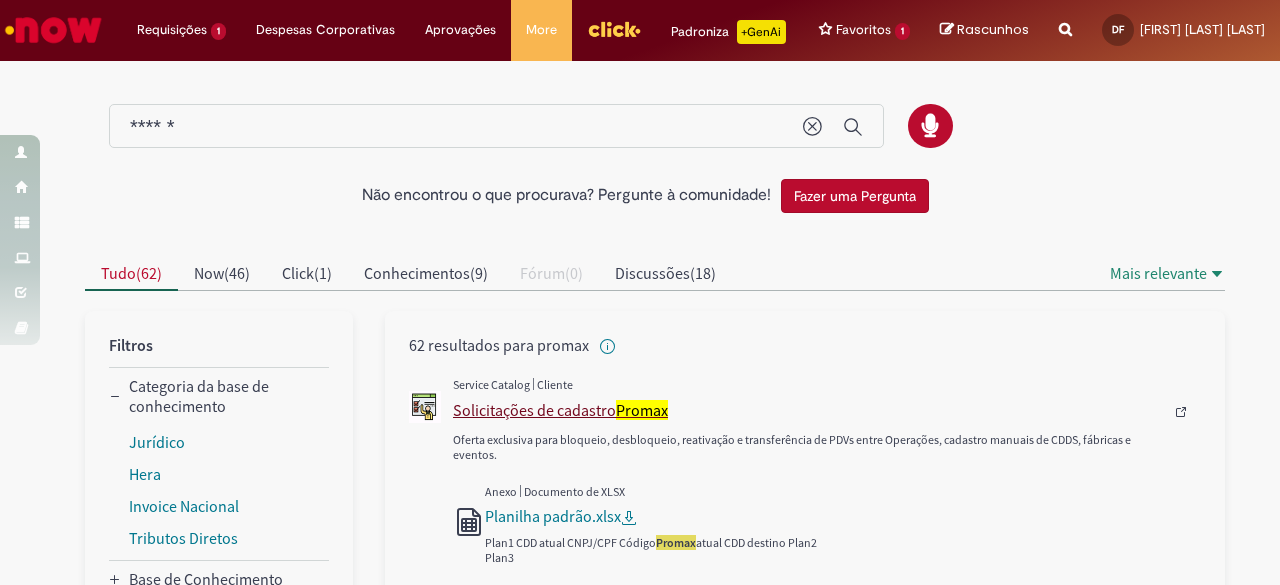 click on "Solicitações de cadastro  Promax" at bounding box center (808, 410) 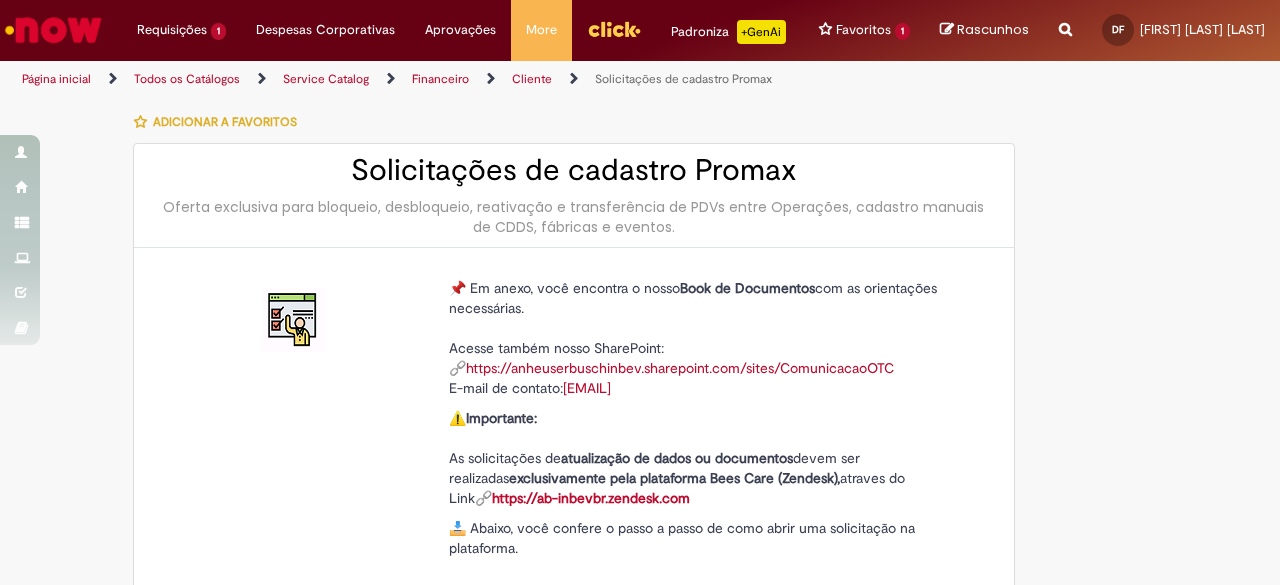 type on "********" 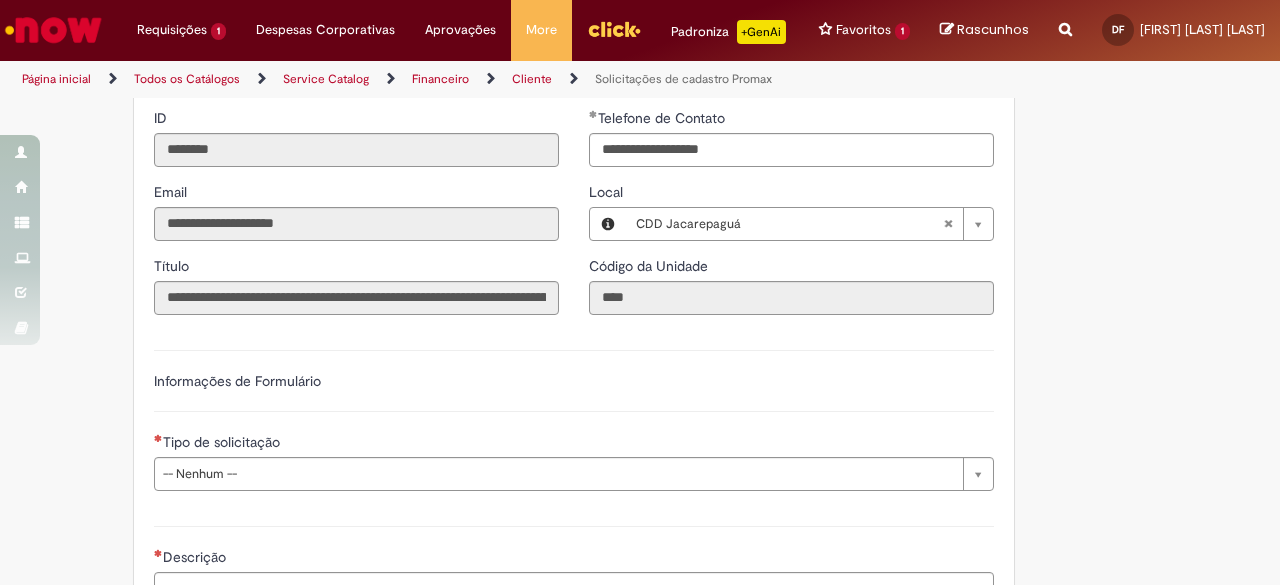 scroll, scrollTop: 640, scrollLeft: 0, axis: vertical 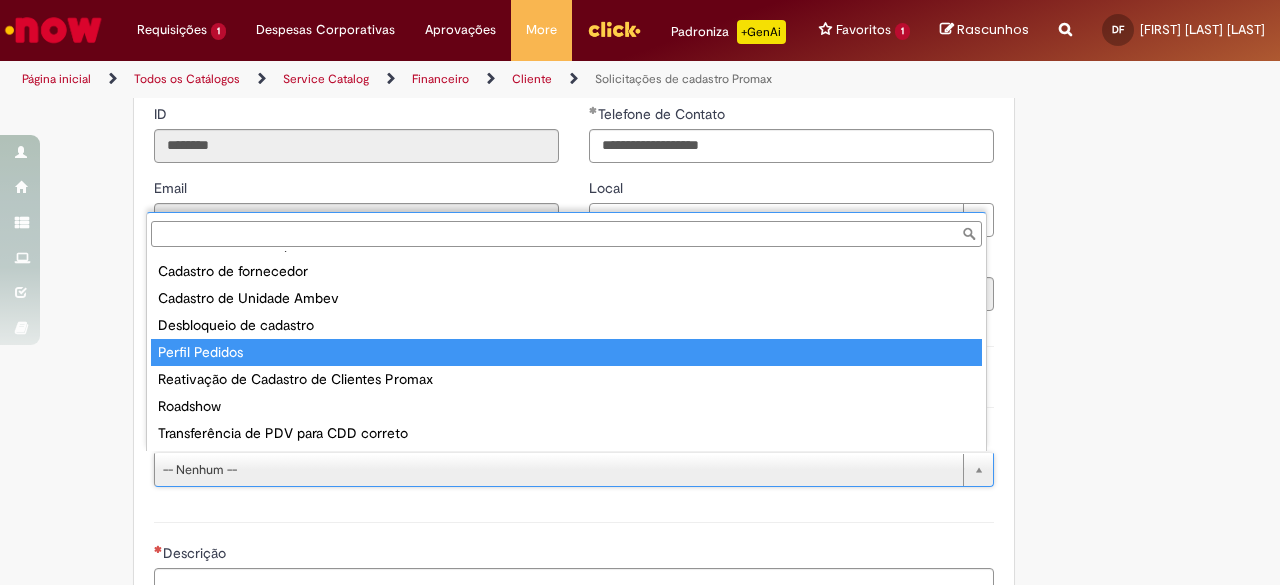 type on "**********" 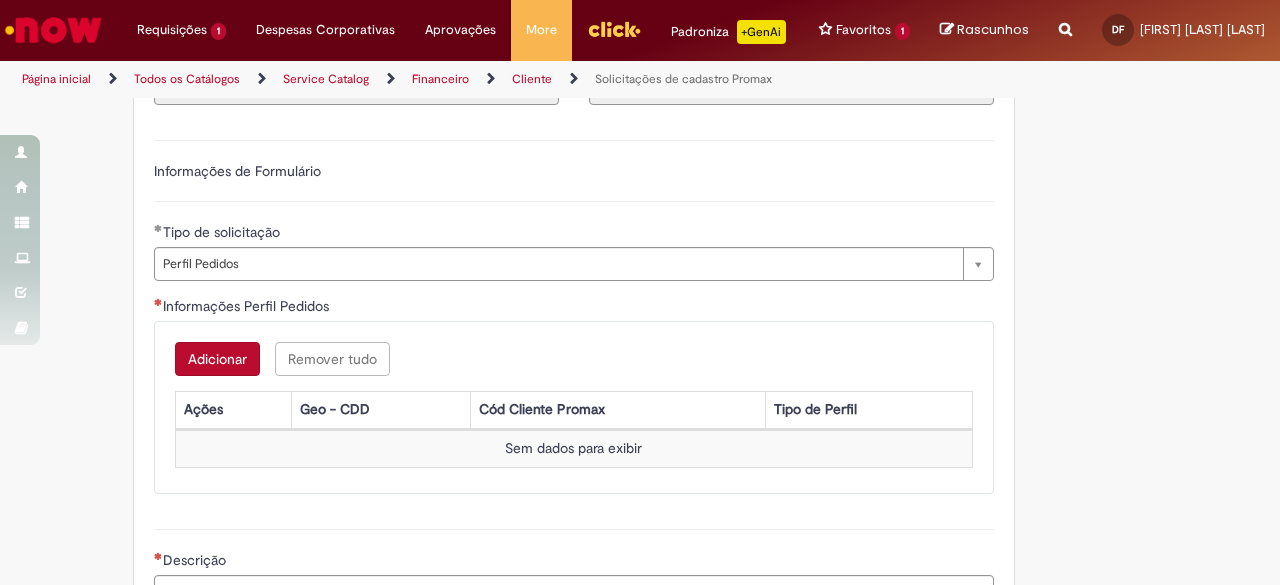 scroll, scrollTop: 849, scrollLeft: 0, axis: vertical 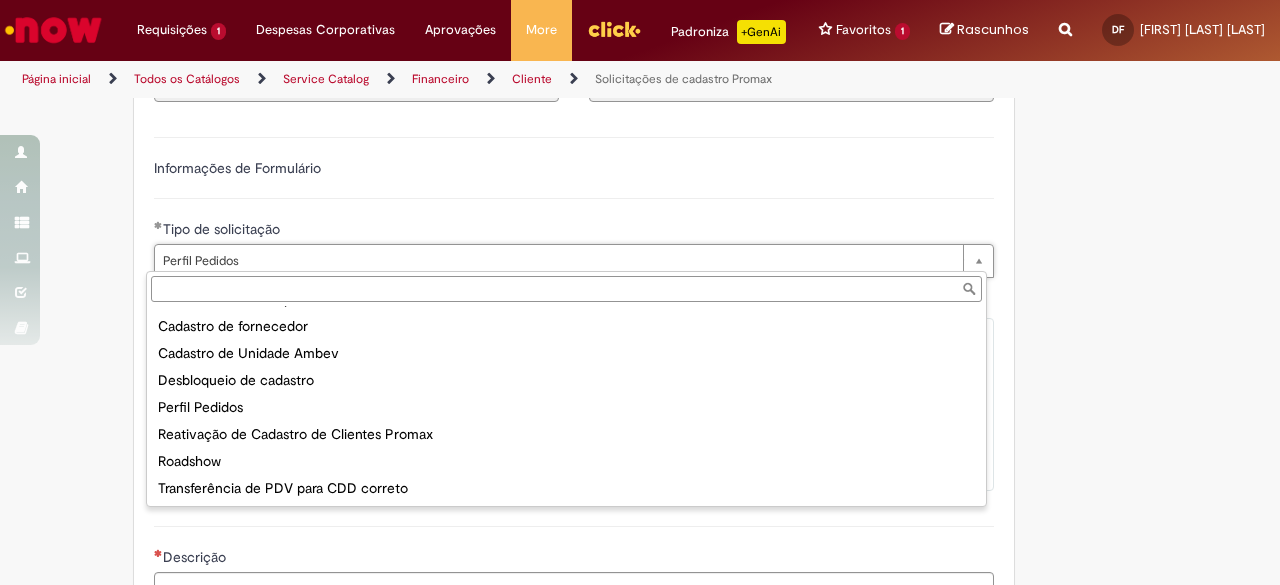 type on "**********" 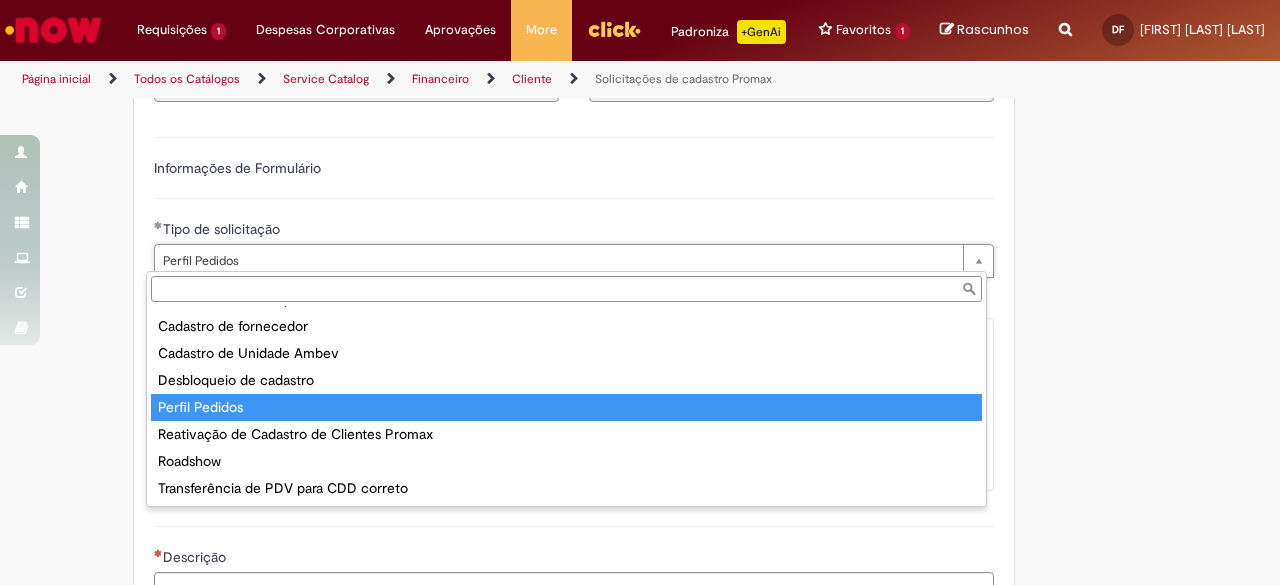 scroll, scrollTop: 0, scrollLeft: 0, axis: both 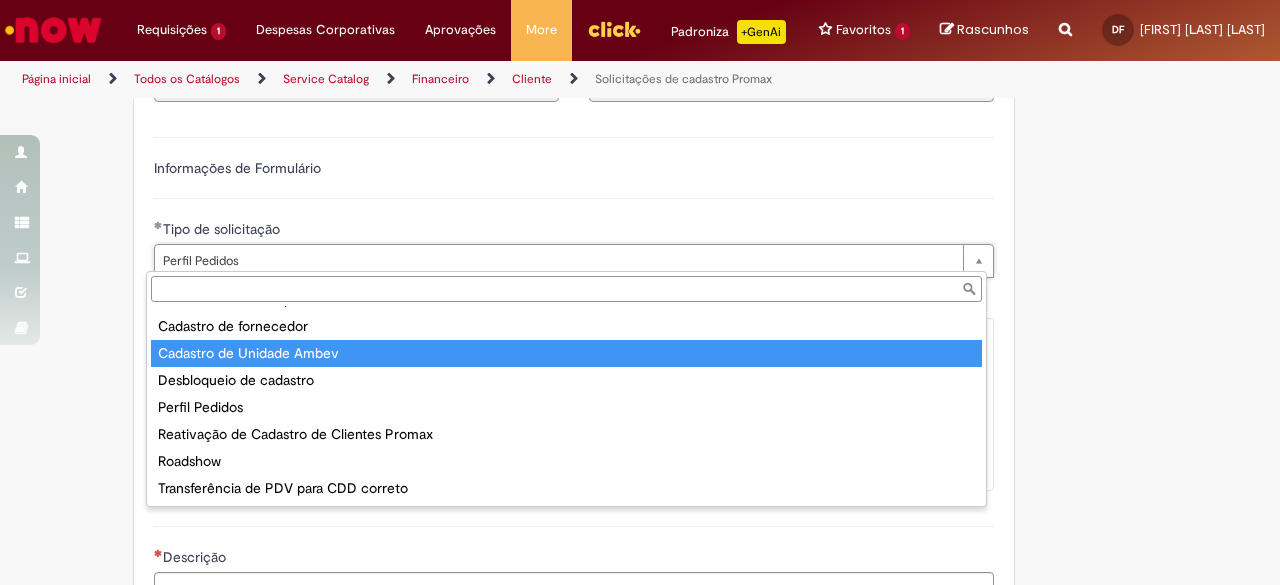 type on "**********" 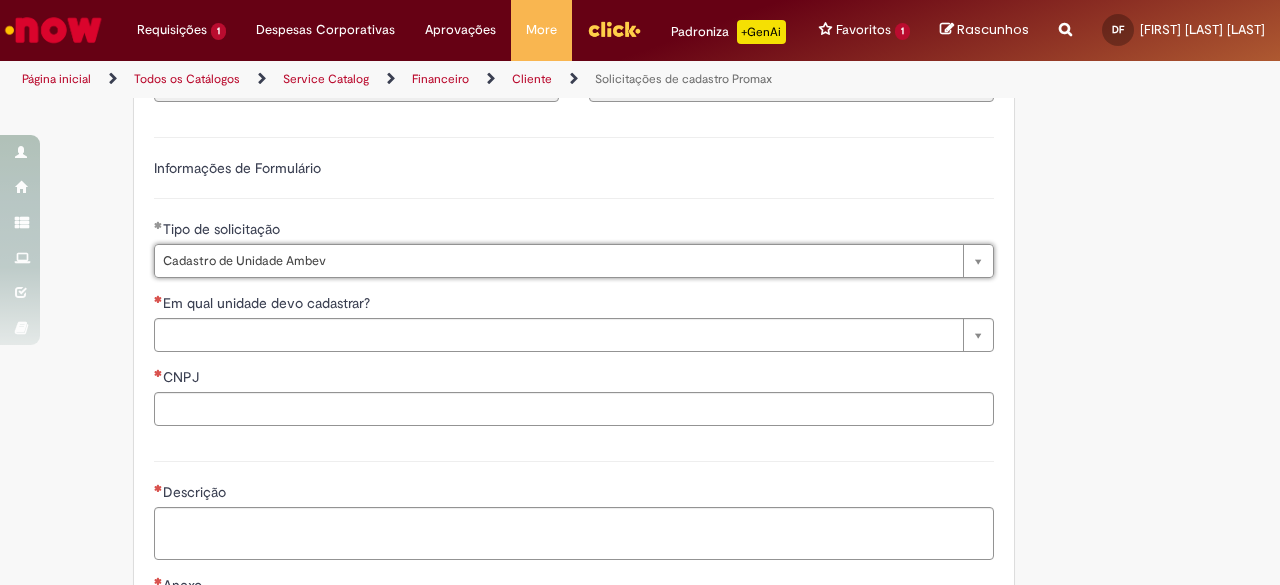 scroll, scrollTop: 0, scrollLeft: 83, axis: horizontal 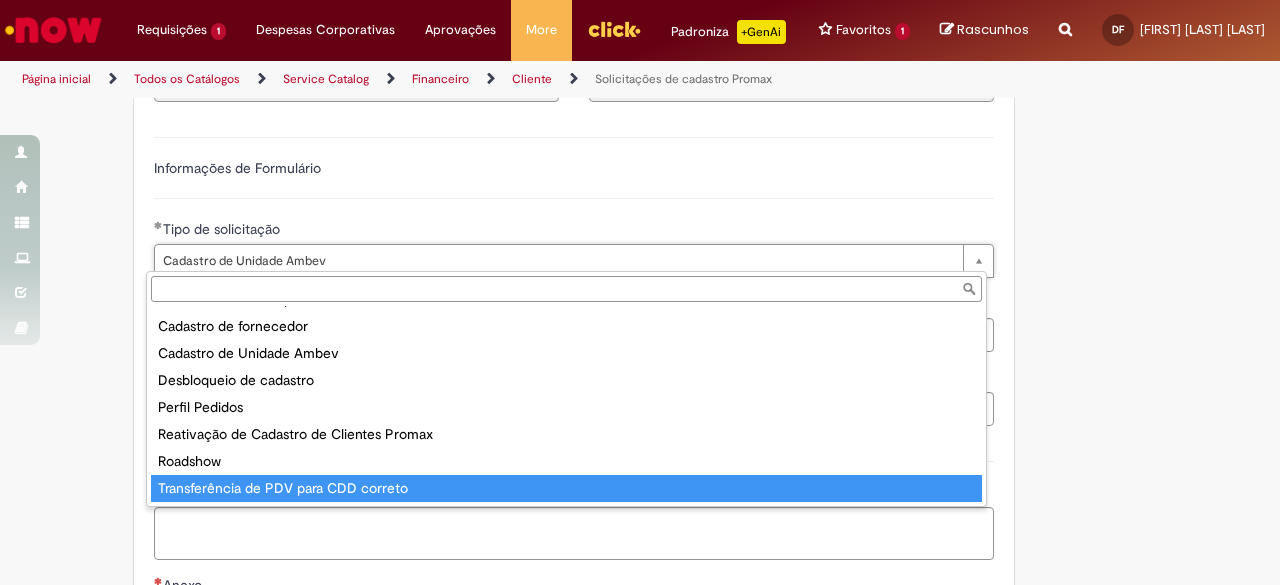 type on "**********" 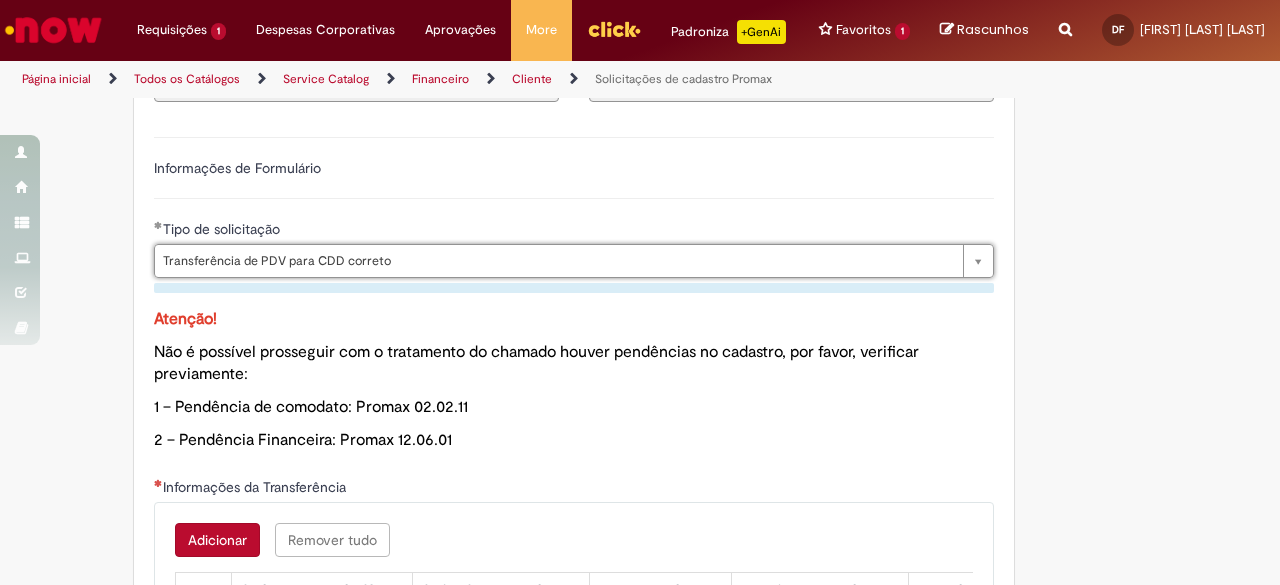 scroll, scrollTop: 0, scrollLeft: 179, axis: horizontal 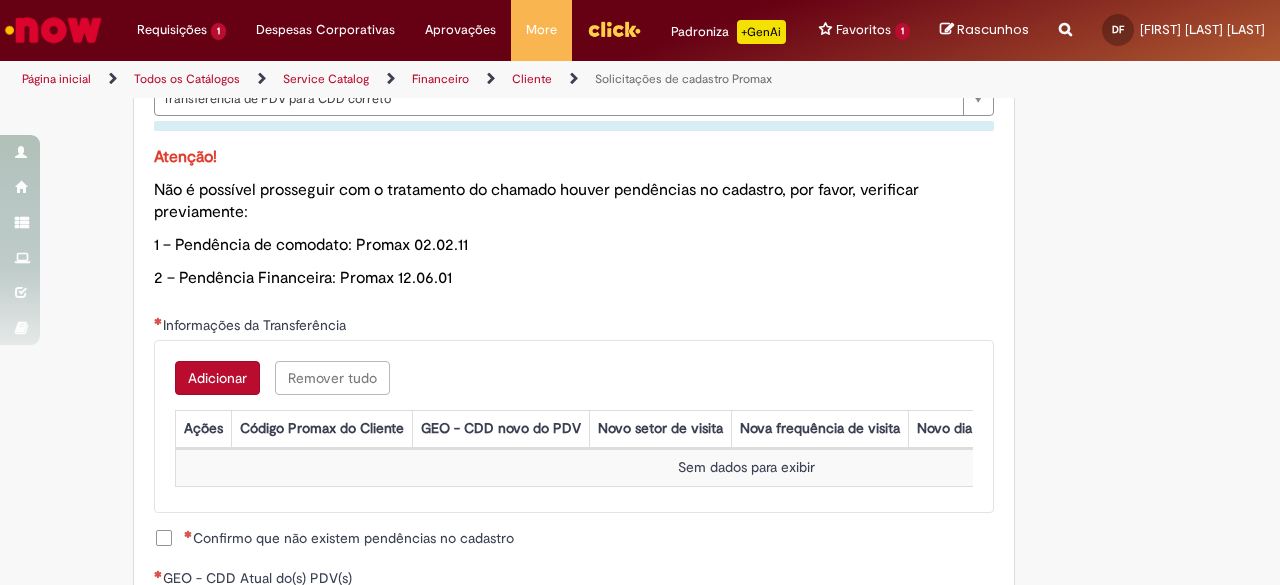 click at bounding box center [53, 30] 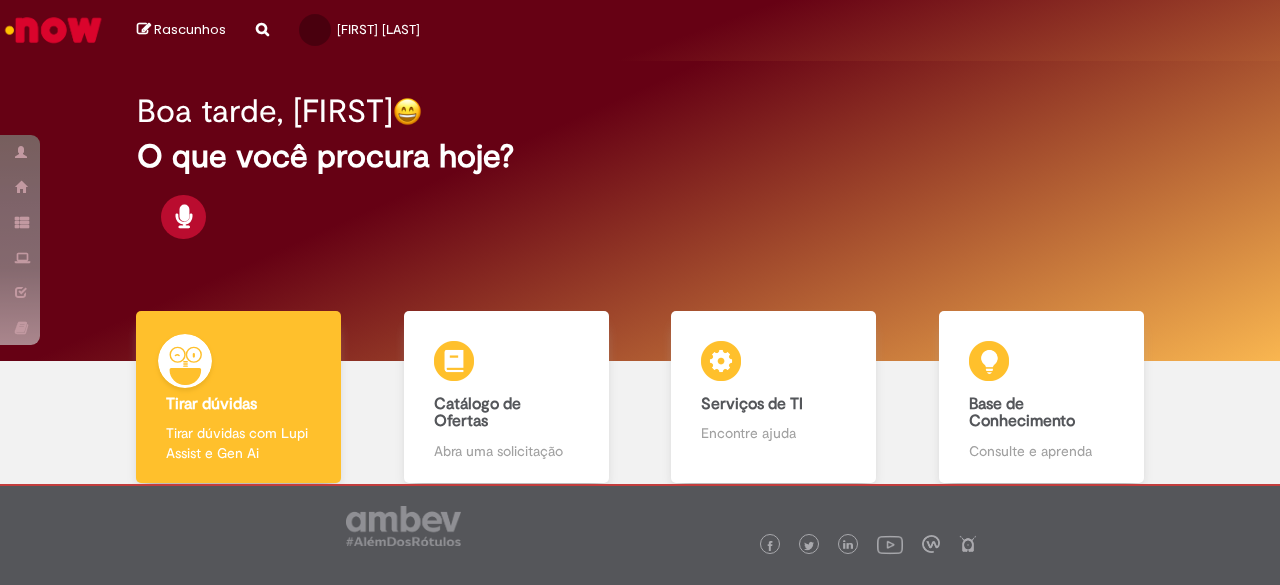 scroll, scrollTop: 0, scrollLeft: 0, axis: both 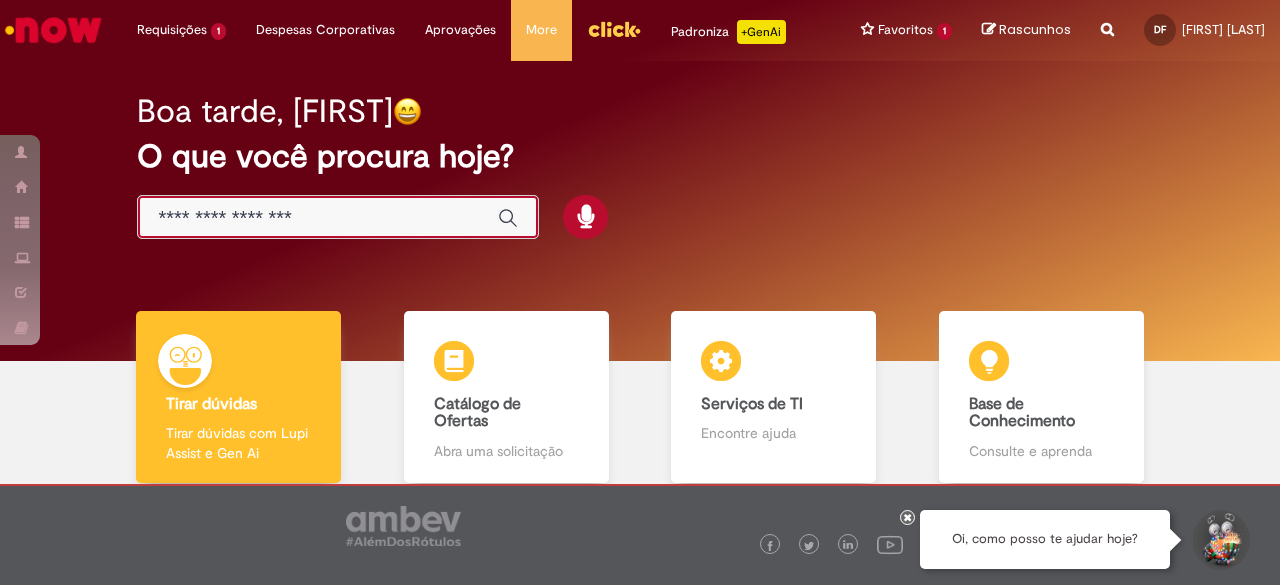 click at bounding box center (318, 218) 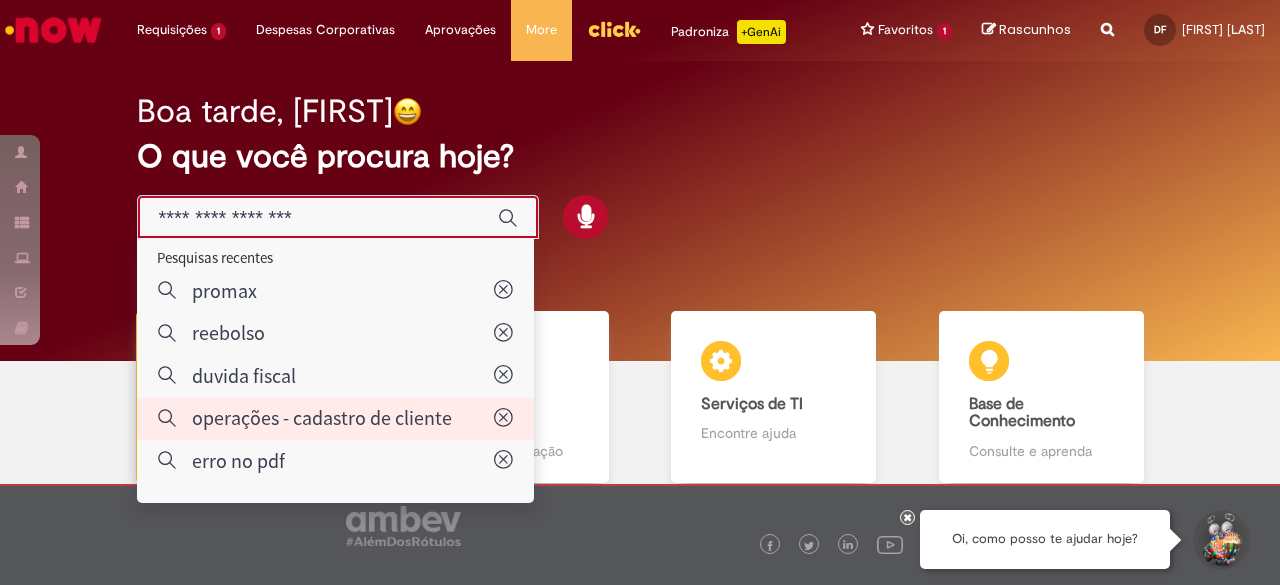 type on "**********" 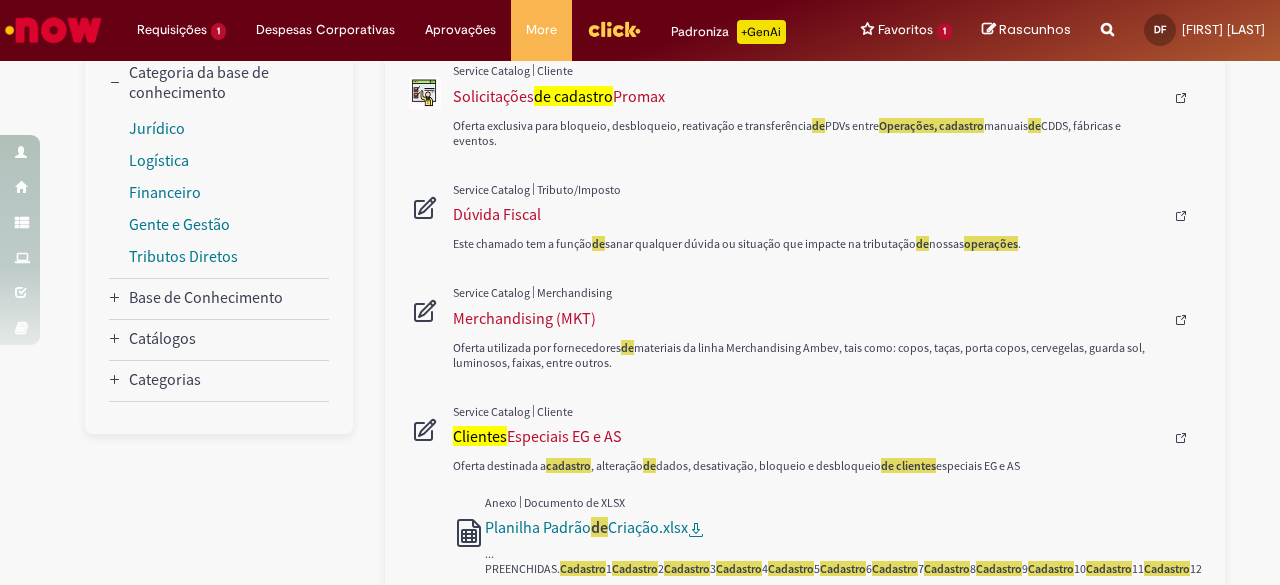 scroll, scrollTop: 331, scrollLeft: 0, axis: vertical 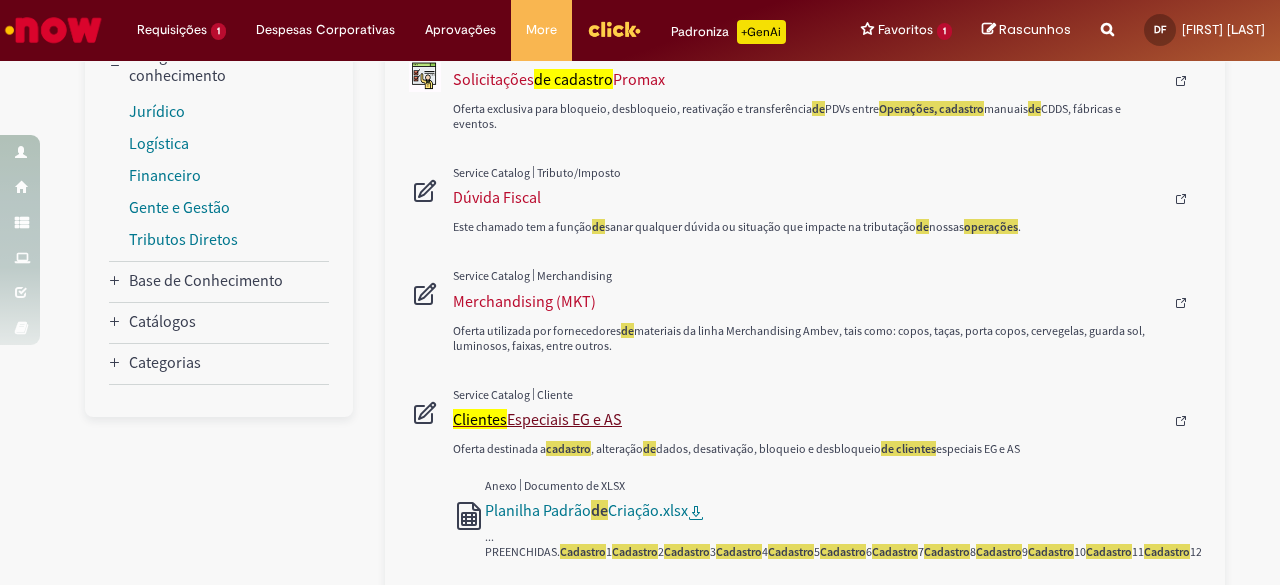 click on "Clientes  Especiais EG e AS" at bounding box center (808, 419) 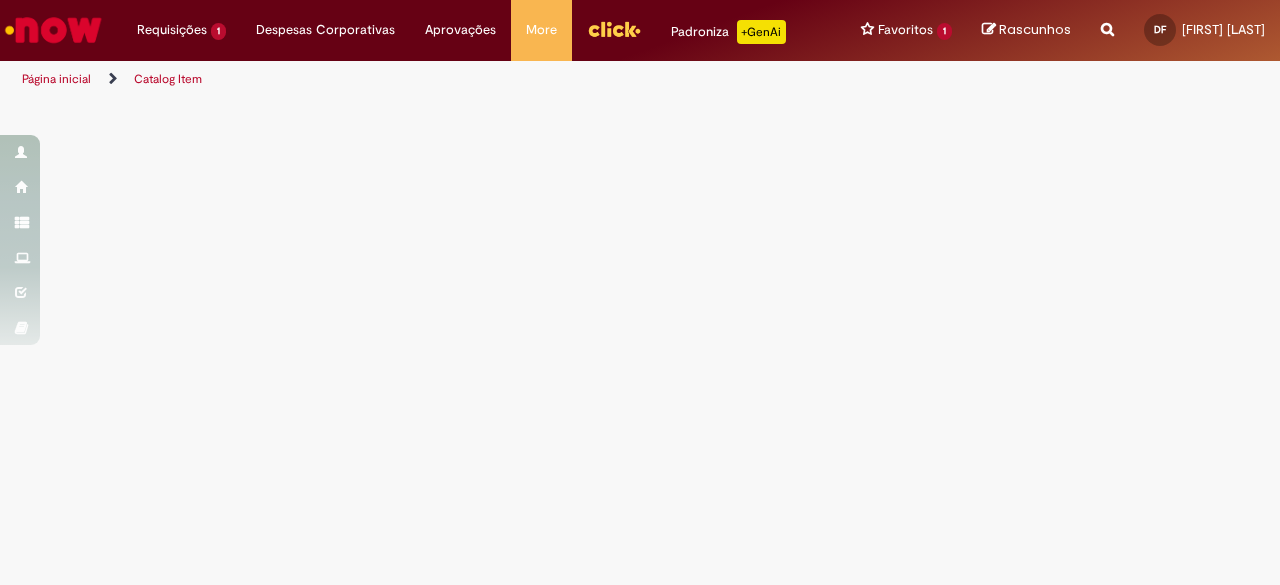 scroll, scrollTop: 0, scrollLeft: 0, axis: both 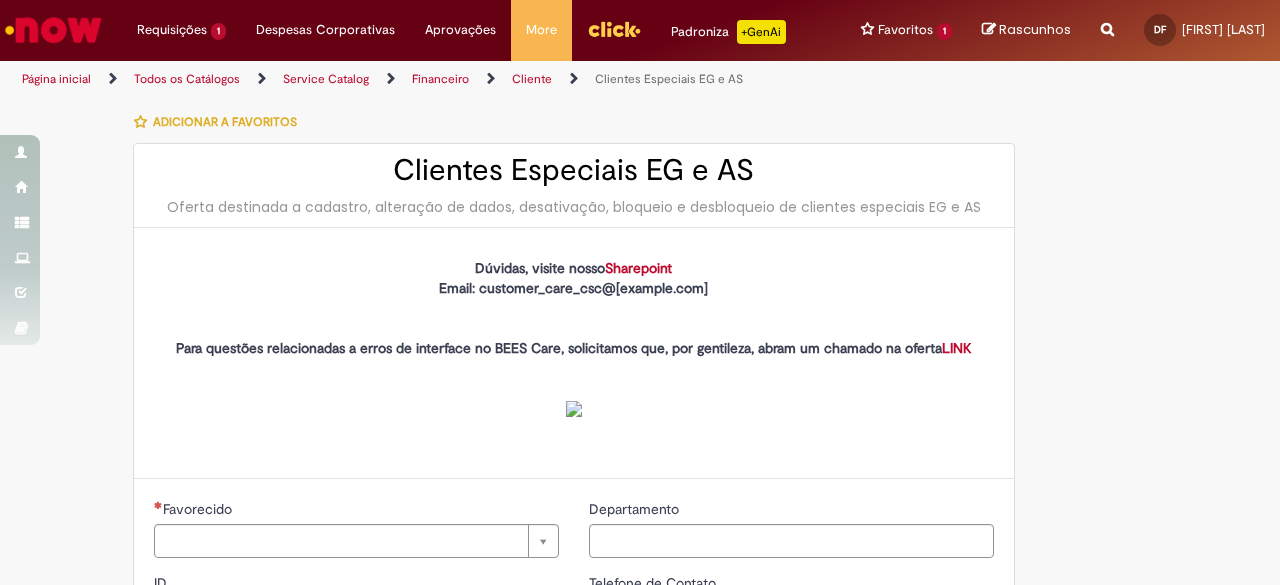 type on "********" 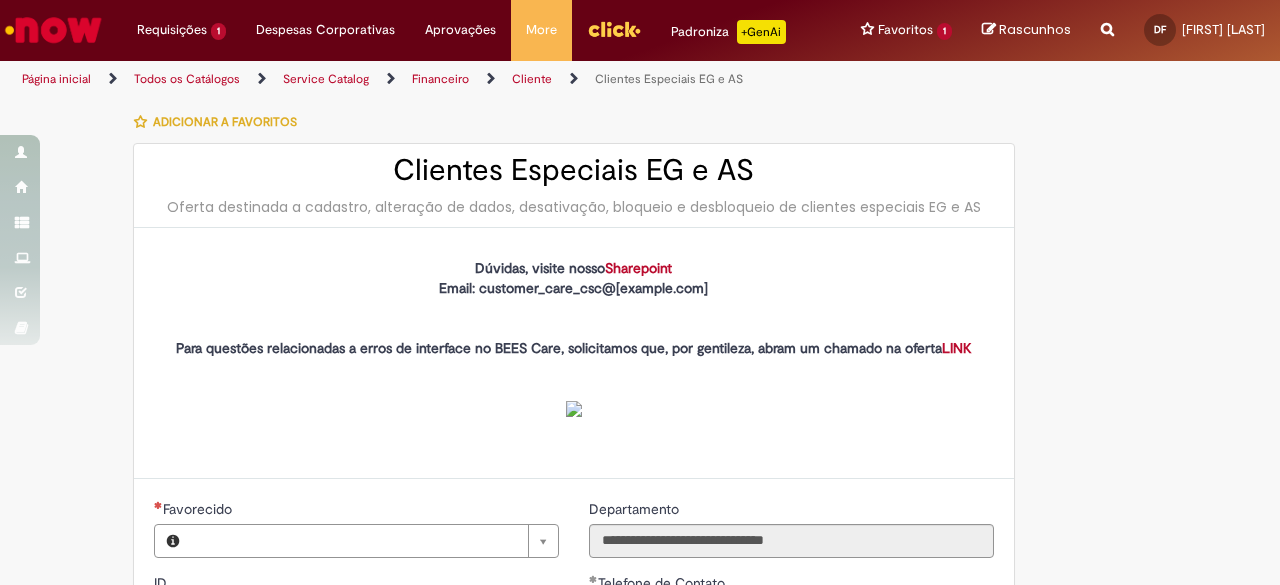 type on "**********" 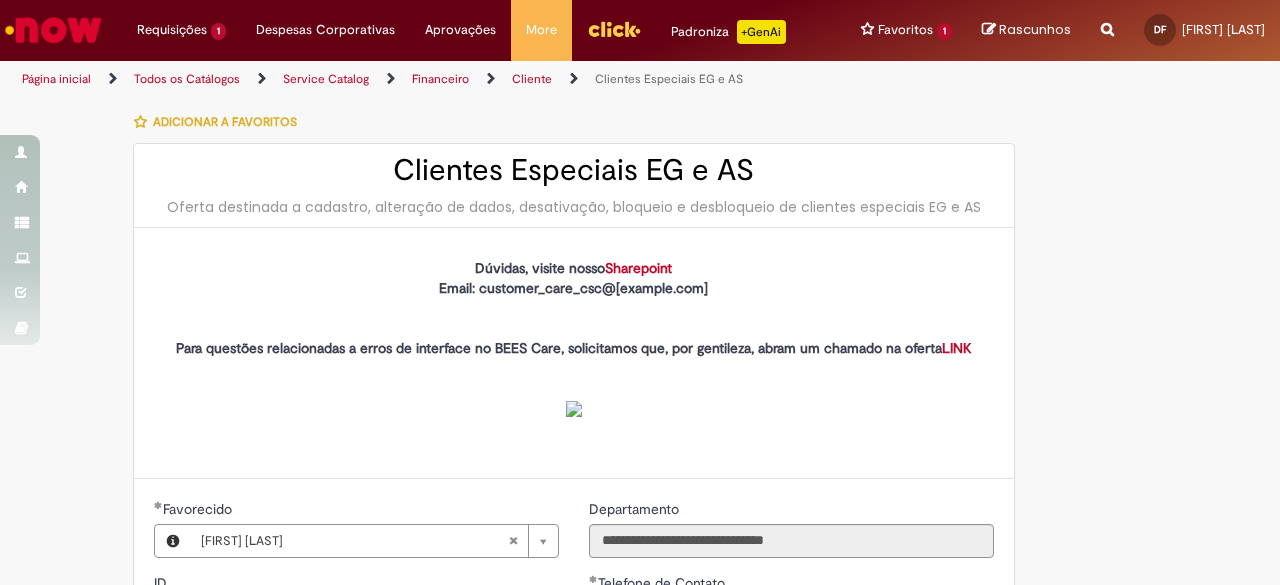 type on "**********" 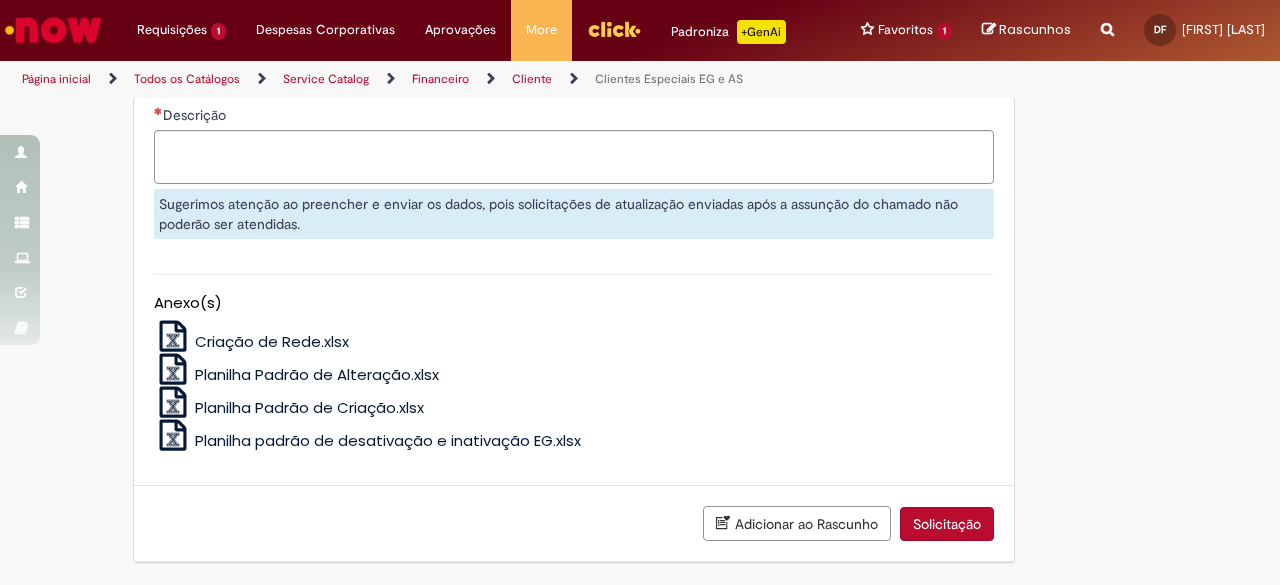 scroll, scrollTop: 1822, scrollLeft: 0, axis: vertical 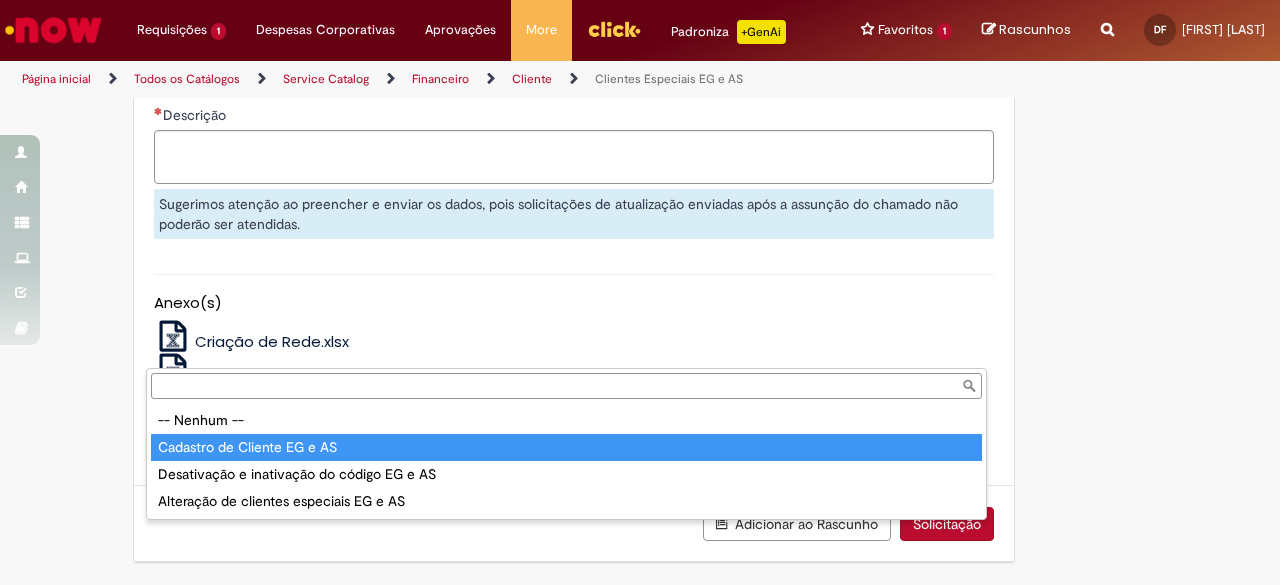 type on "**********" 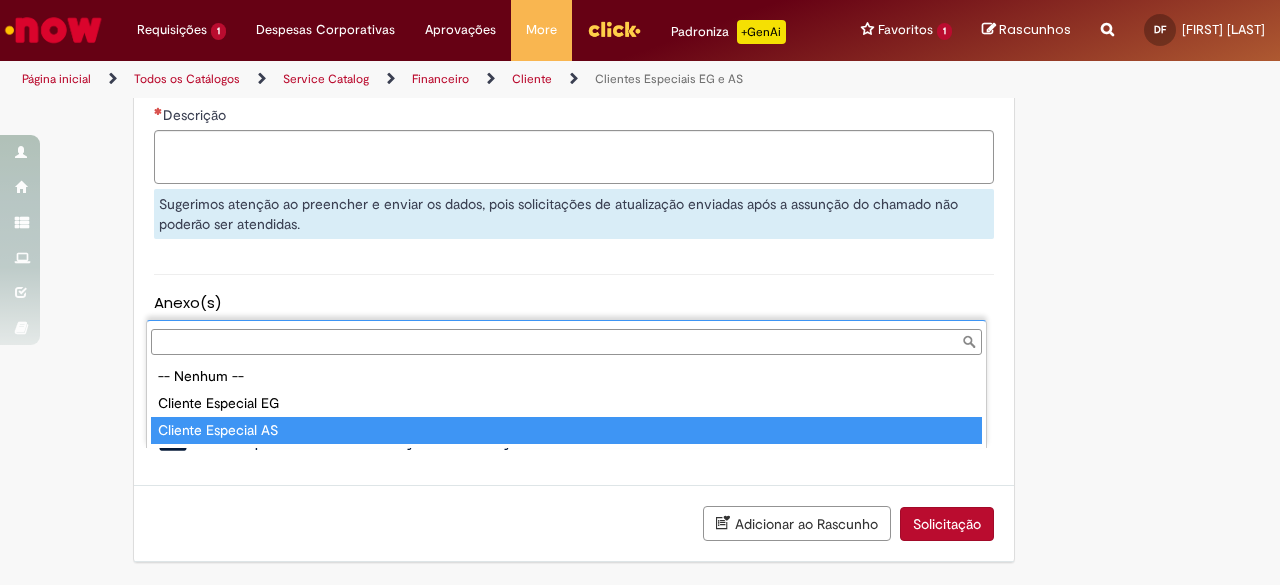 type on "**********" 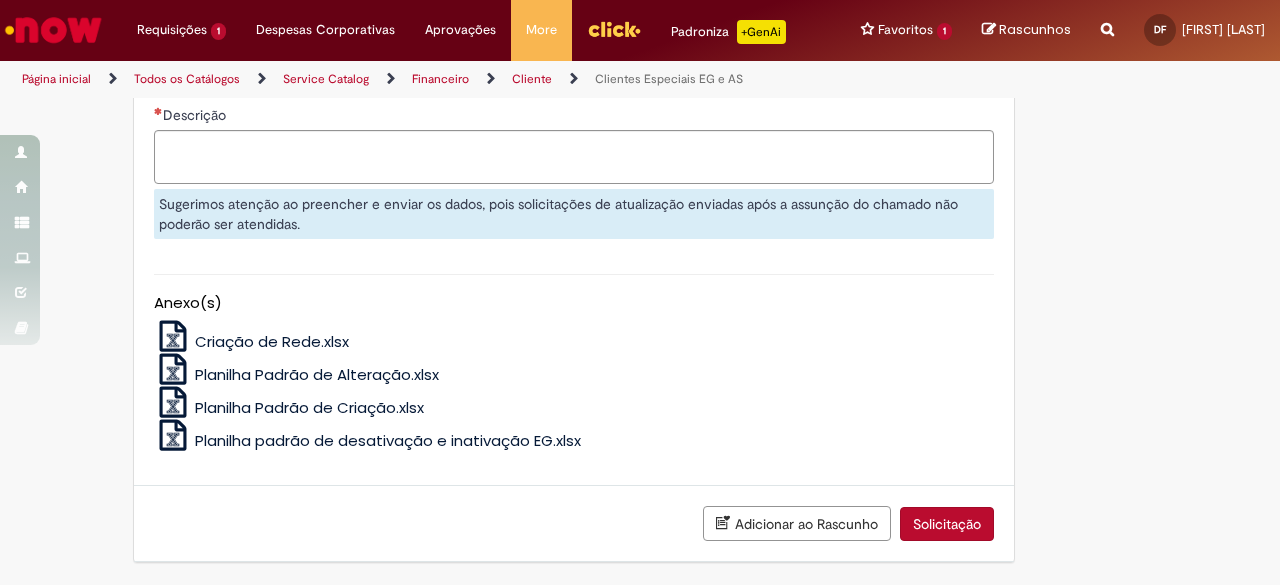 scroll, scrollTop: 2140, scrollLeft: 0, axis: vertical 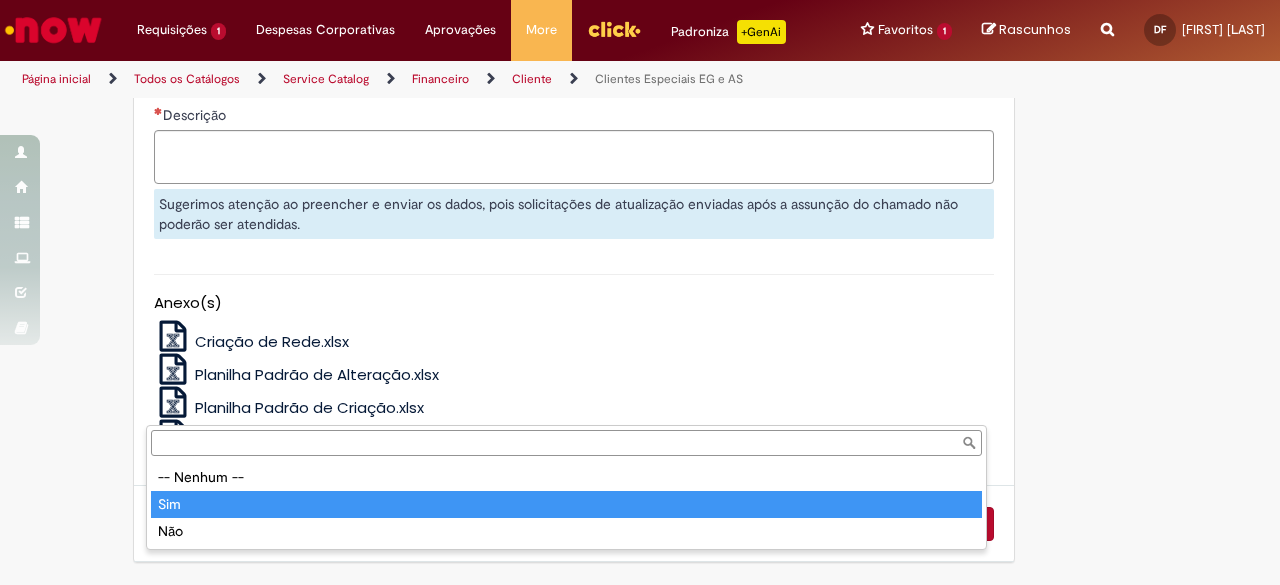 type on "***" 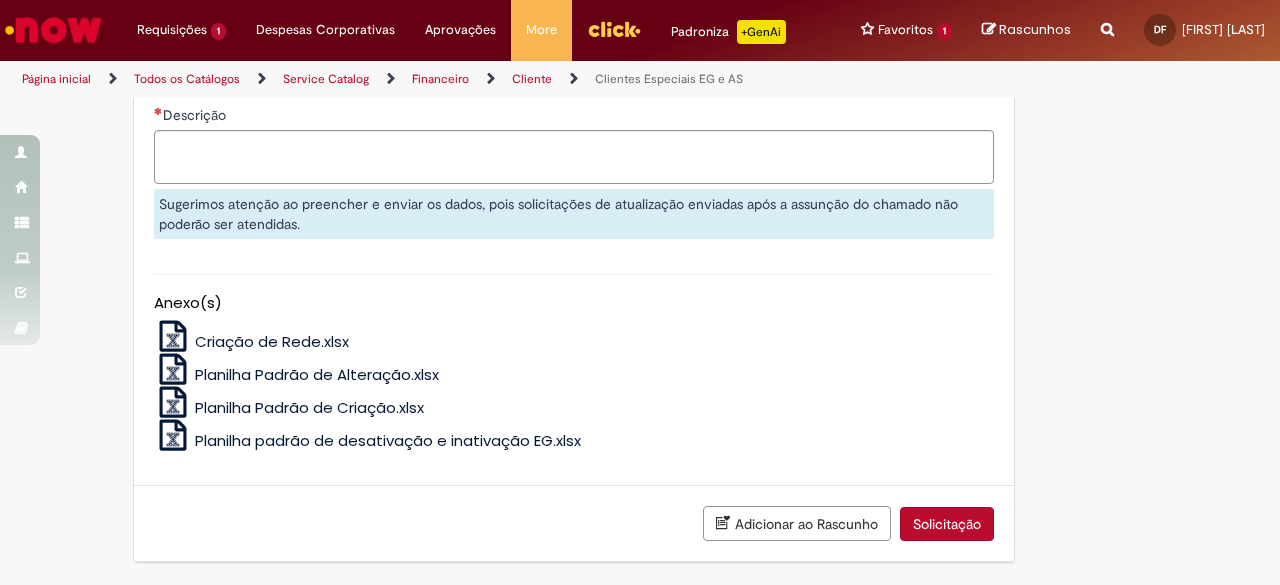 scroll, scrollTop: 2322, scrollLeft: 0, axis: vertical 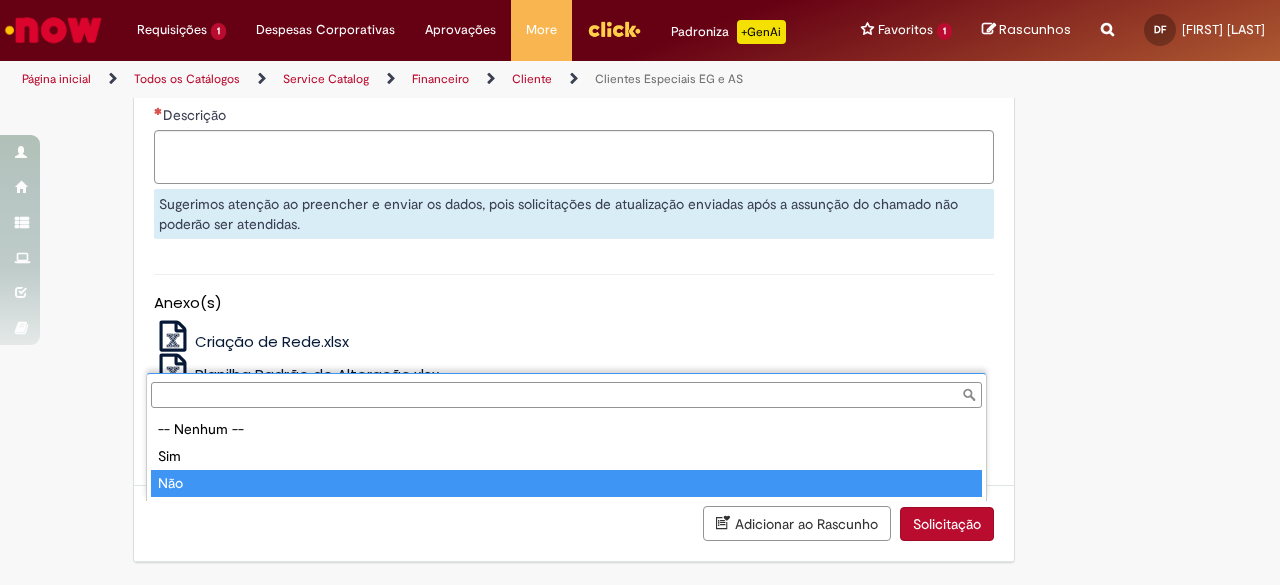 type on "***" 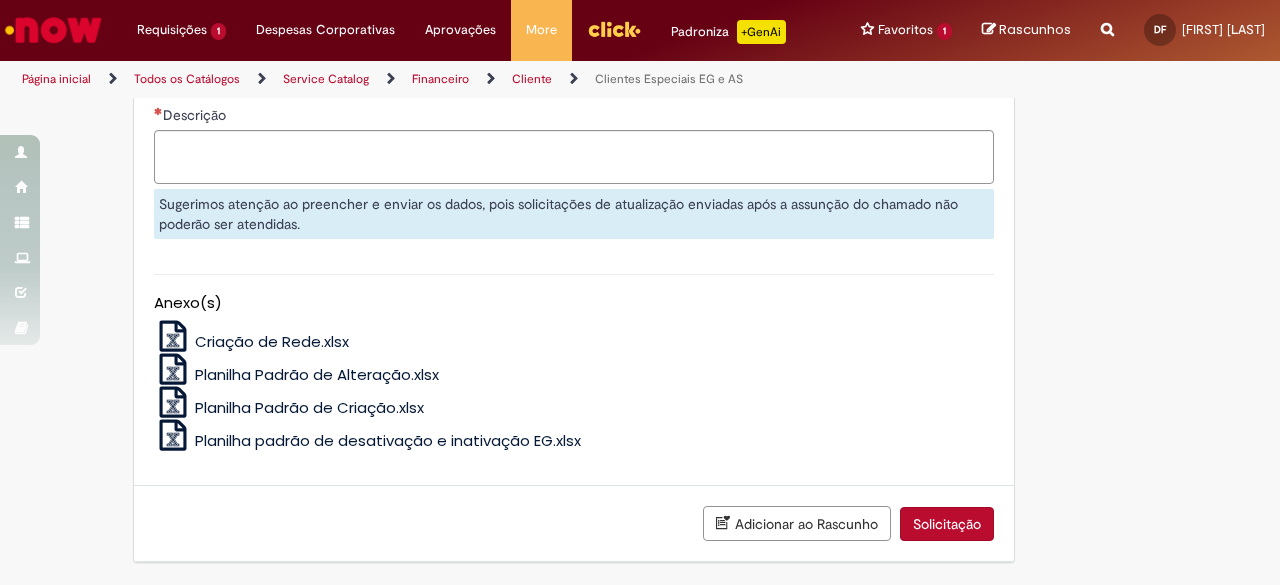 click on "Carregar" at bounding box center [208, -173] 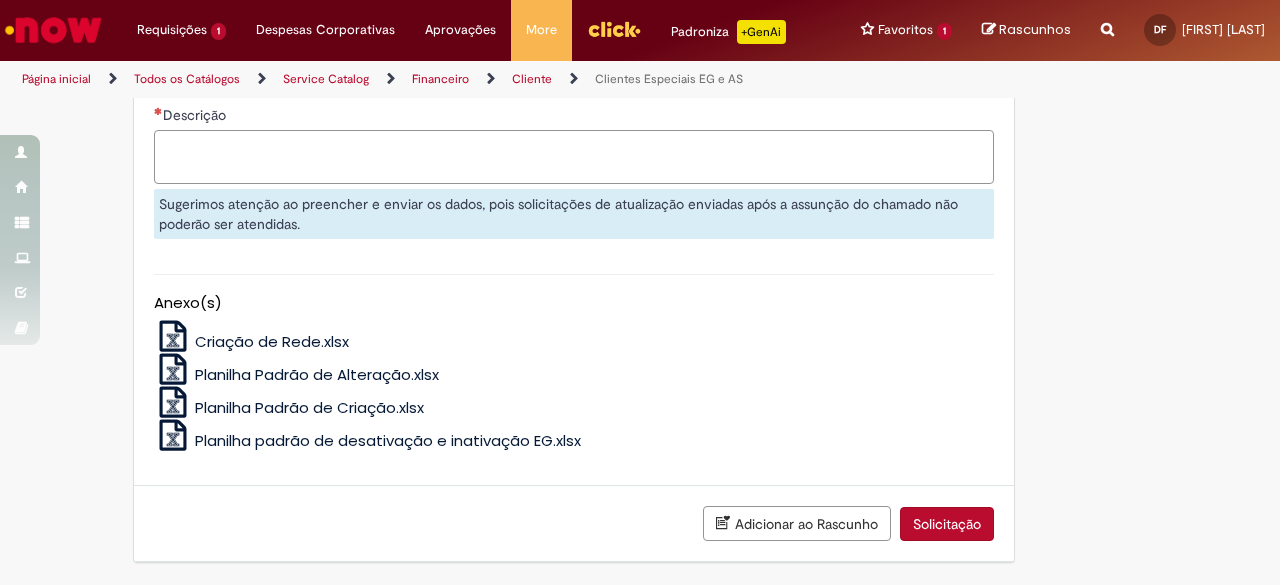 click on "Descrição" at bounding box center [574, 156] 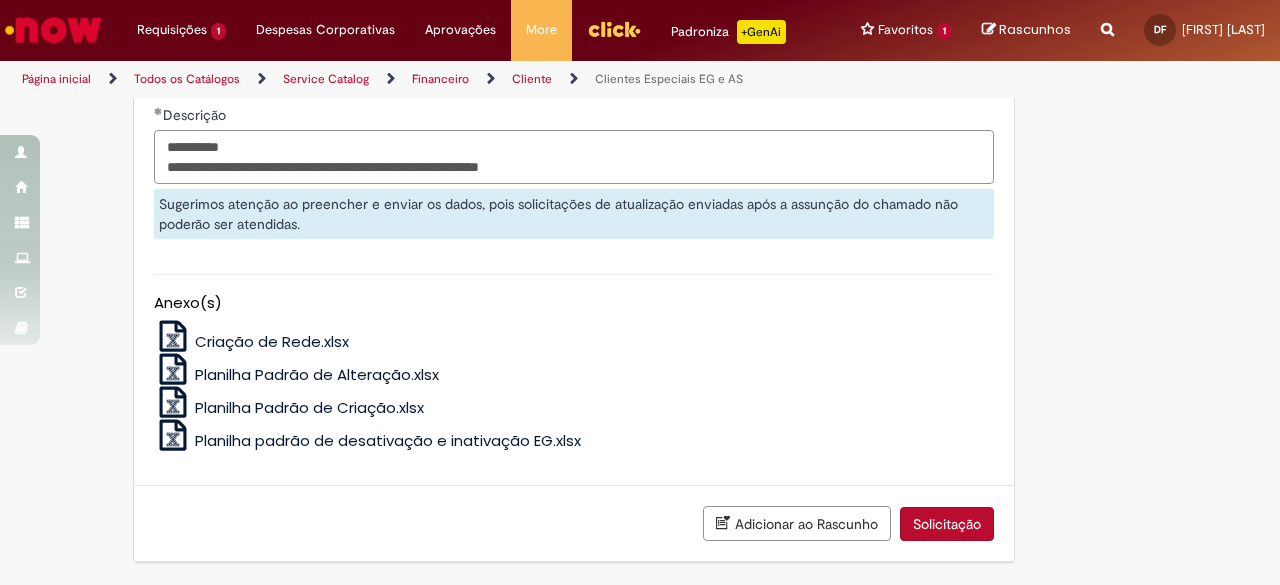 click on "**********" at bounding box center (574, 156) 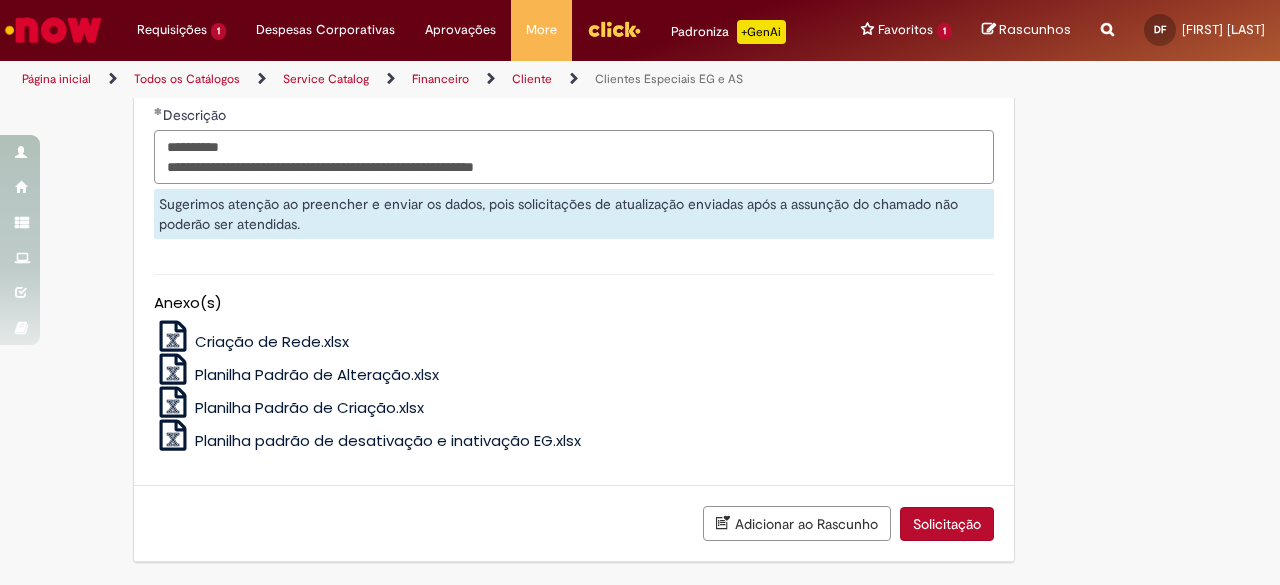 click on "**********" at bounding box center [574, 156] 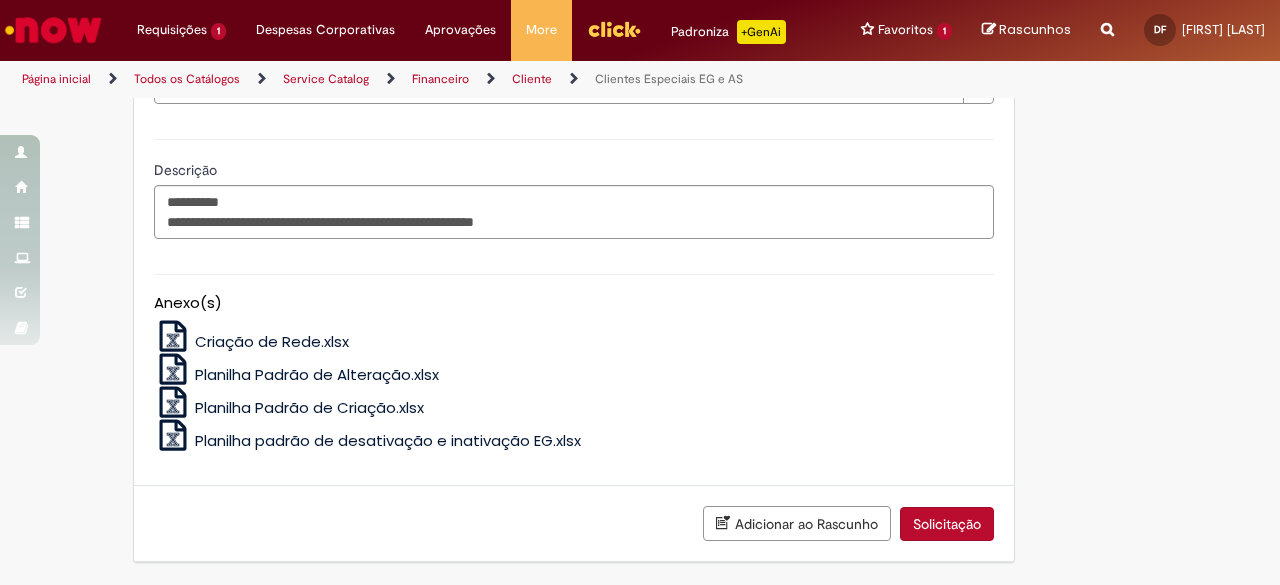 scroll, scrollTop: 2712, scrollLeft: 0, axis: vertical 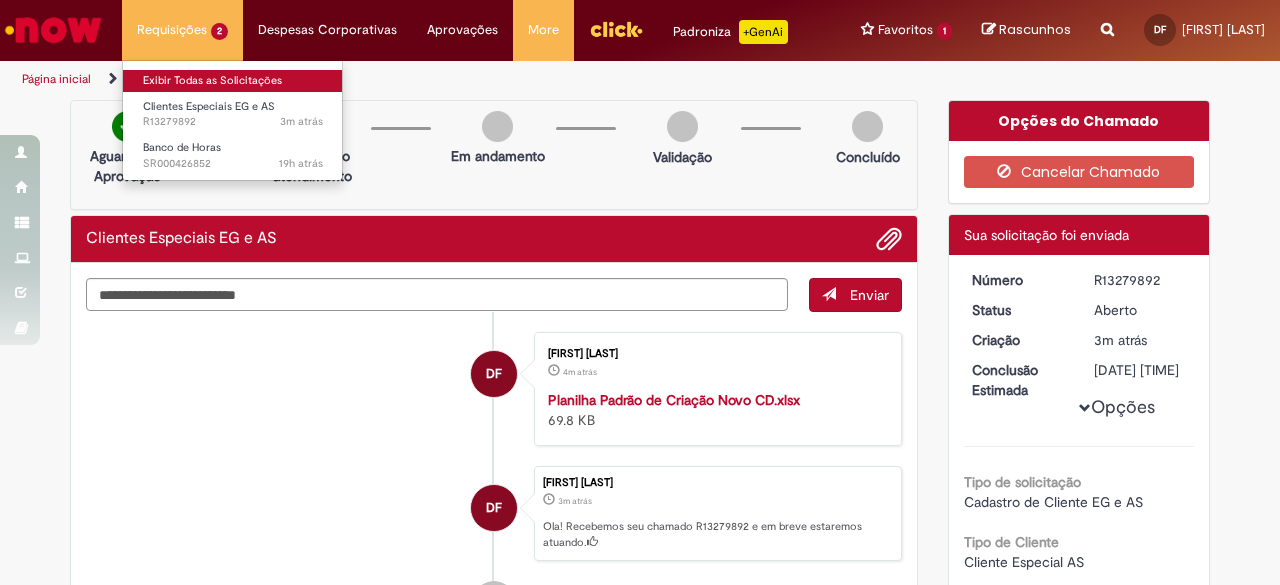click on "Exibir Todas as Solicitações" at bounding box center (233, 81) 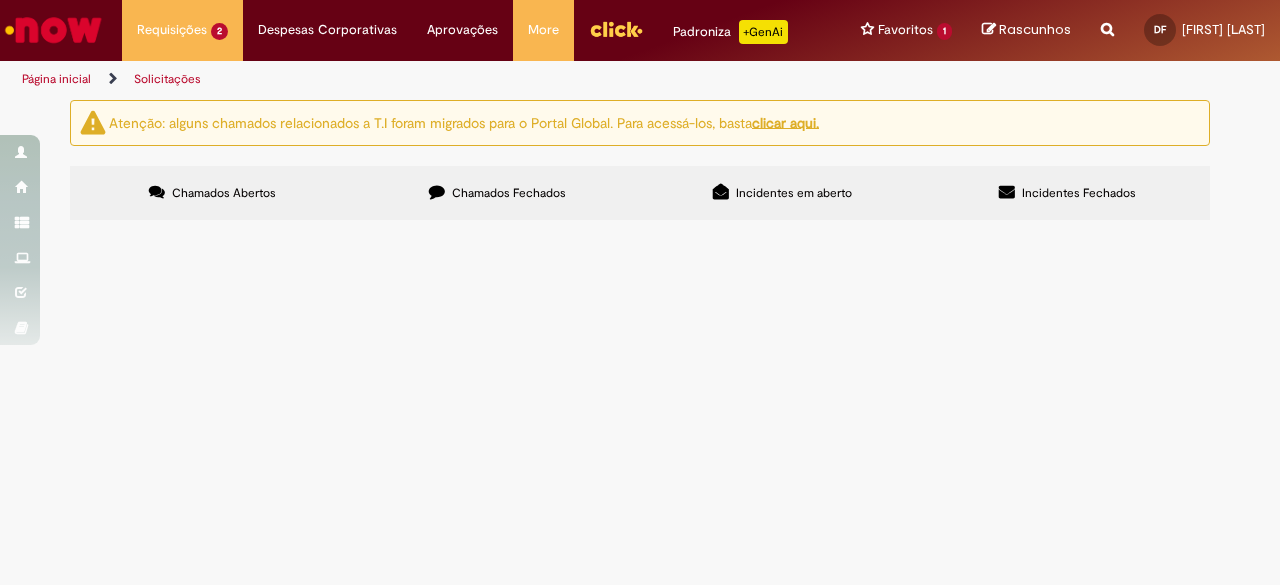 click on "Chamados Fechados" at bounding box center (509, 193) 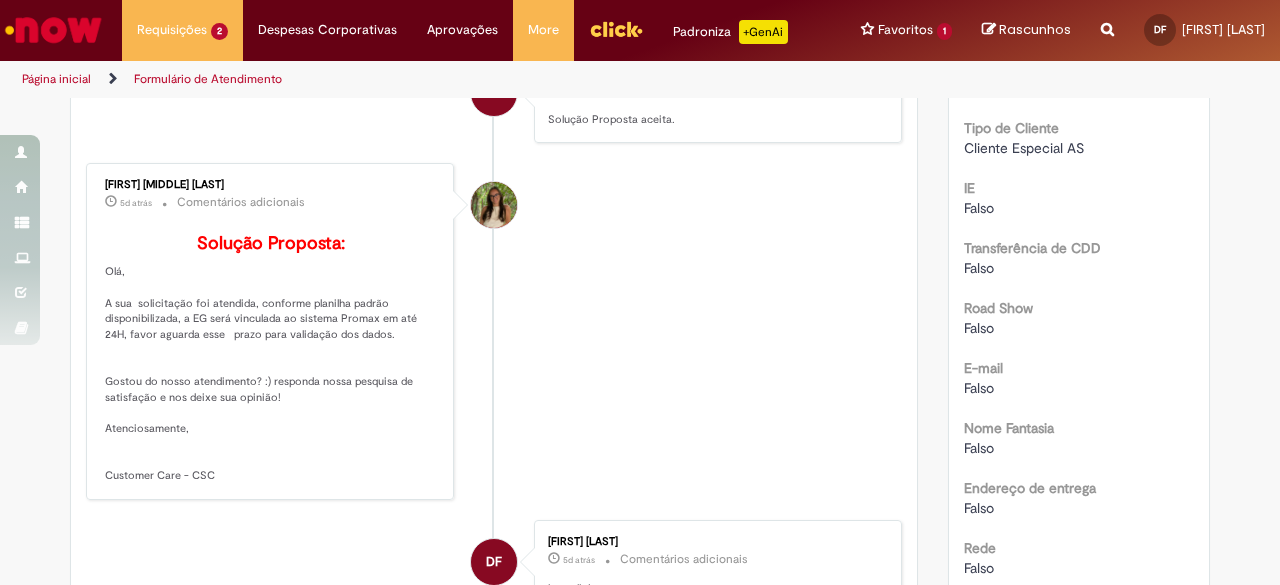 scroll, scrollTop: 368, scrollLeft: 0, axis: vertical 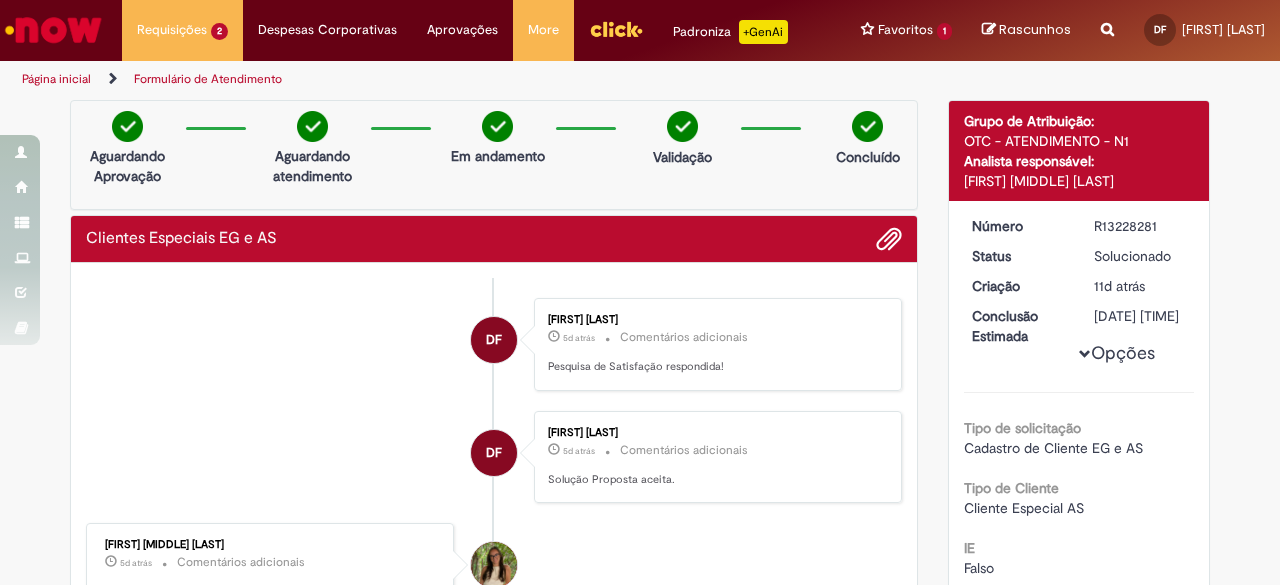 drag, startPoint x: 1087, startPoint y: 223, endPoint x: 1160, endPoint y: 225, distance: 73.02739 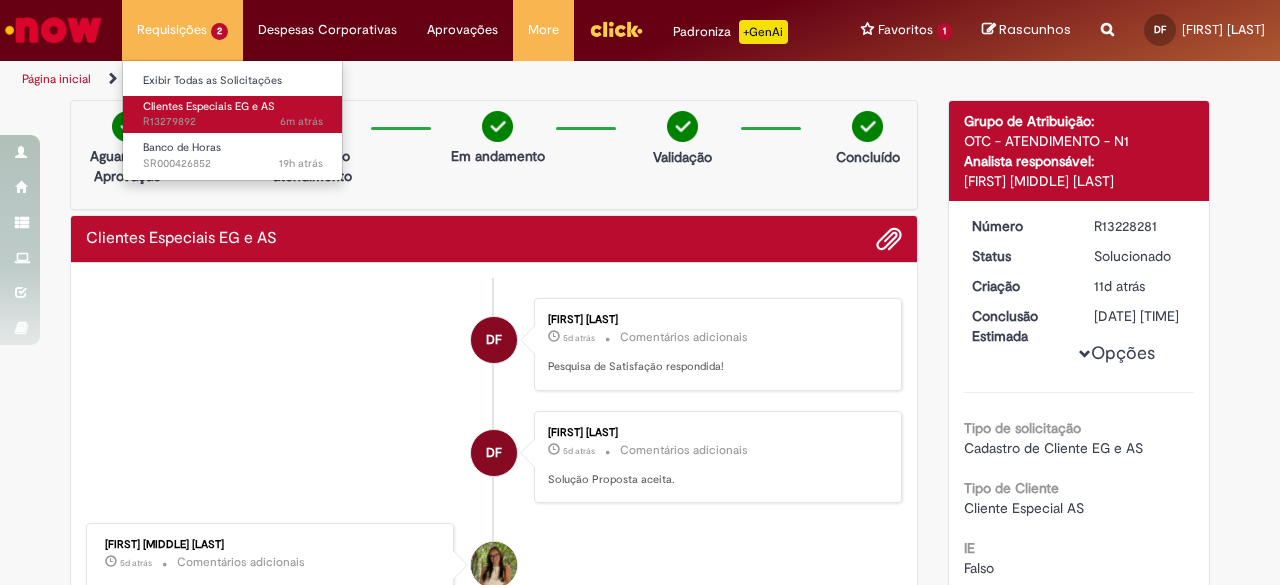 click on "Clientes Especiais EG e AS" at bounding box center (209, 106) 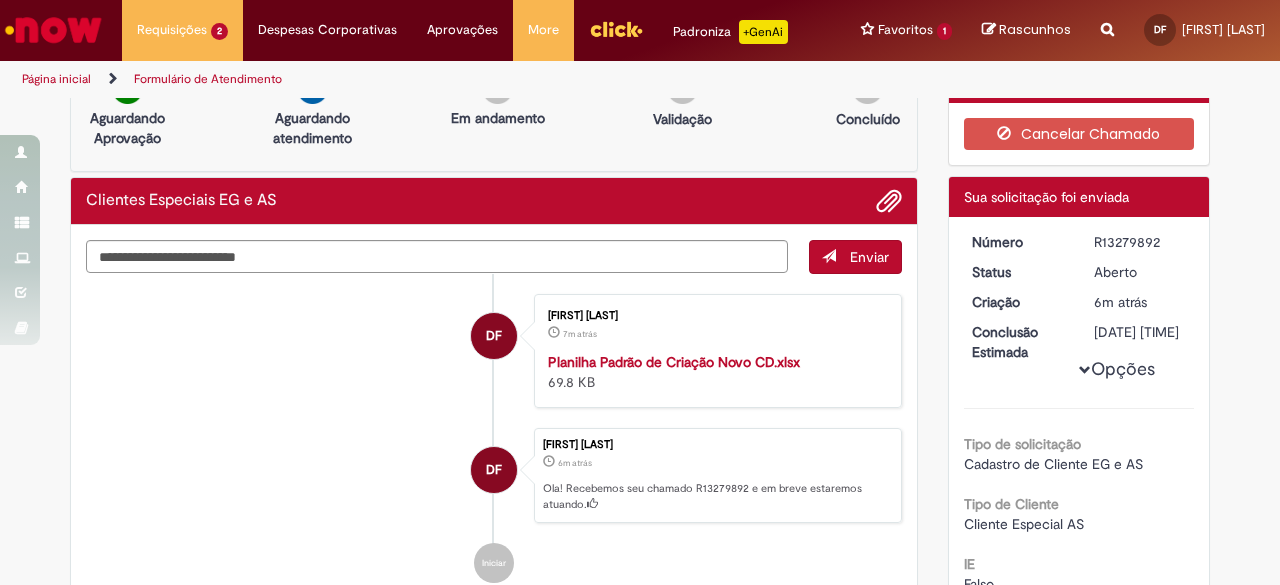 scroll, scrollTop: 30, scrollLeft: 0, axis: vertical 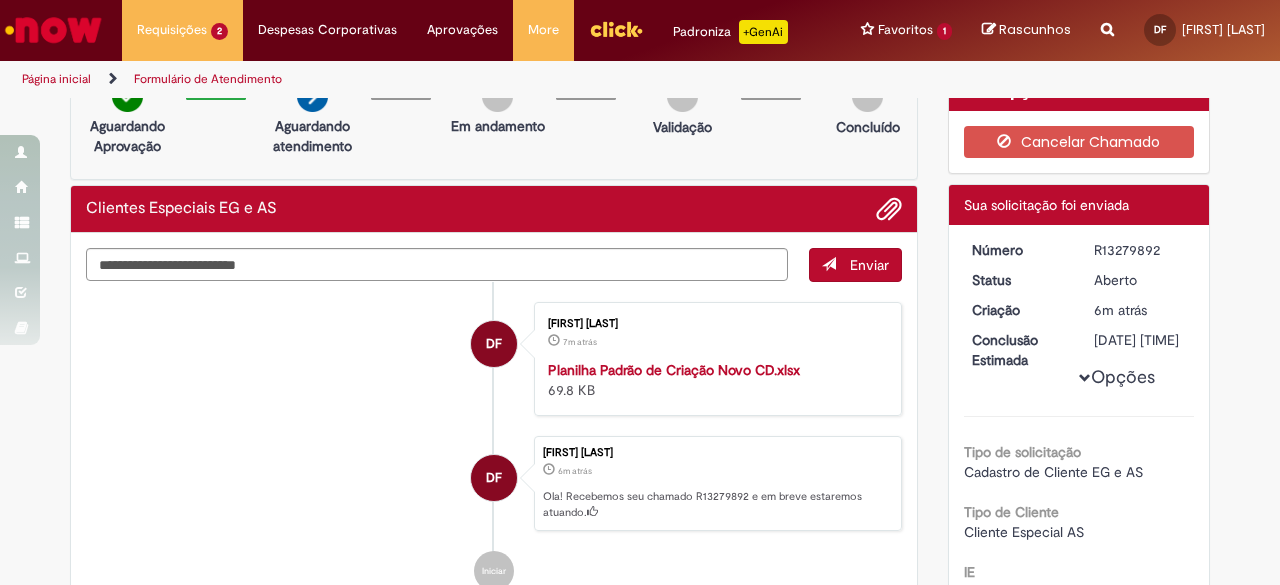 drag, startPoint x: 963, startPoint y: 250, endPoint x: 1151, endPoint y: 243, distance: 188.13028 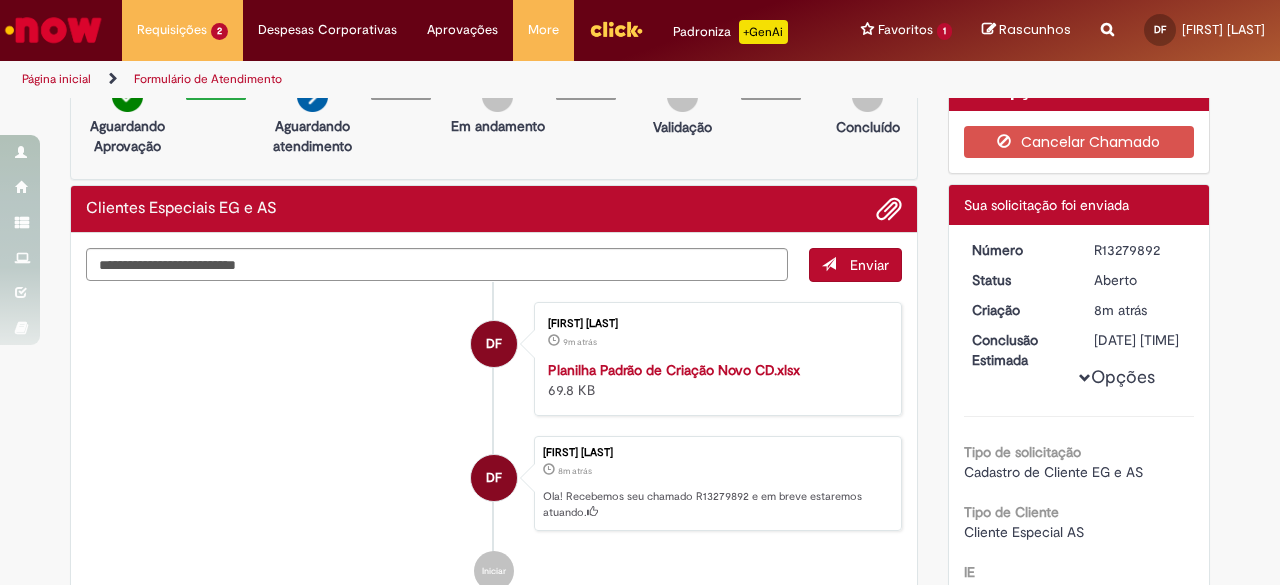 copy on "Número
R13279892" 